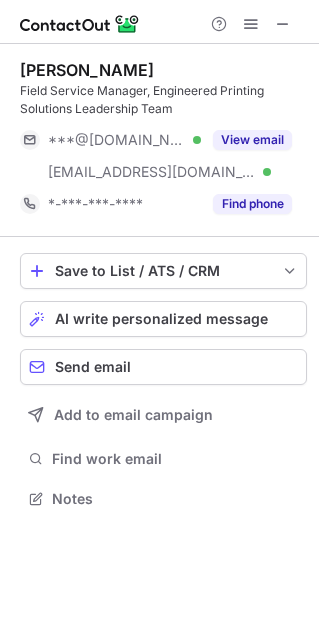scroll, scrollTop: 0, scrollLeft: 0, axis: both 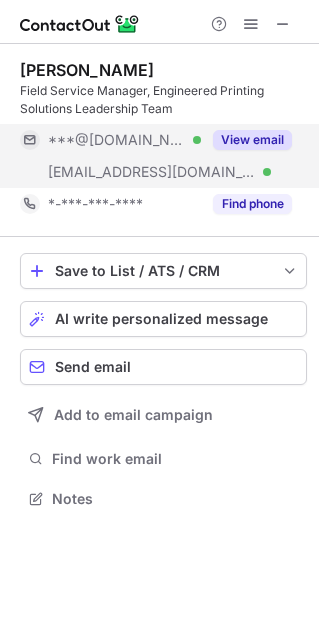 click on "View email" at bounding box center [252, 140] 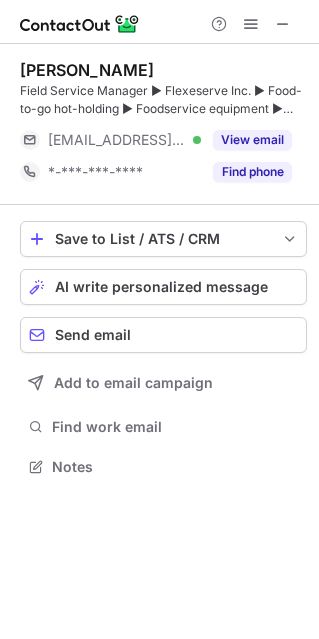 scroll, scrollTop: 0, scrollLeft: 0, axis: both 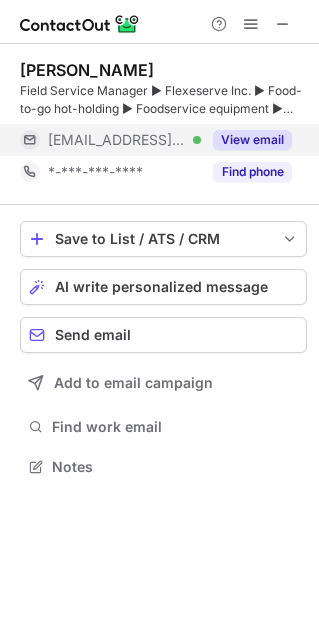 click on "View email" at bounding box center [252, 140] 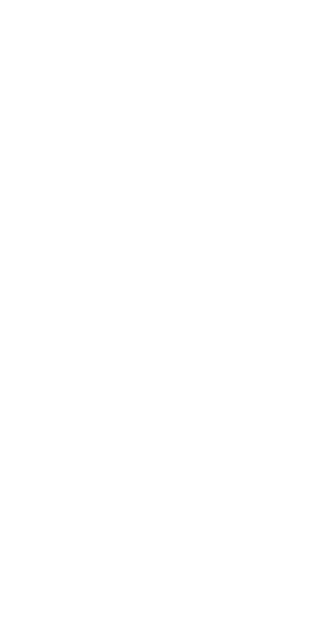 scroll, scrollTop: 0, scrollLeft: 0, axis: both 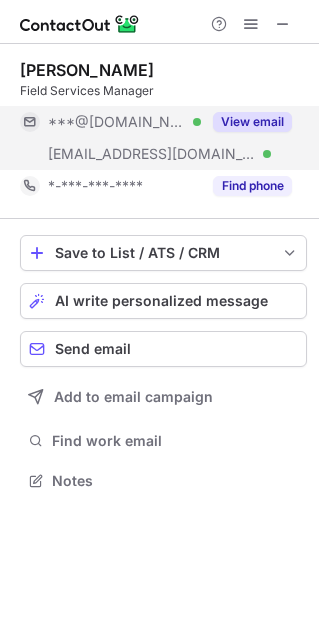 click on "View email" at bounding box center (246, 122) 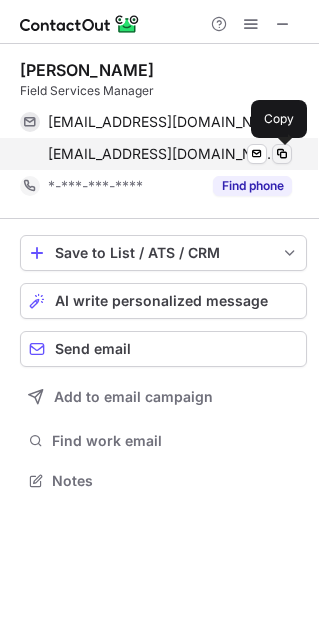 click at bounding box center (282, 154) 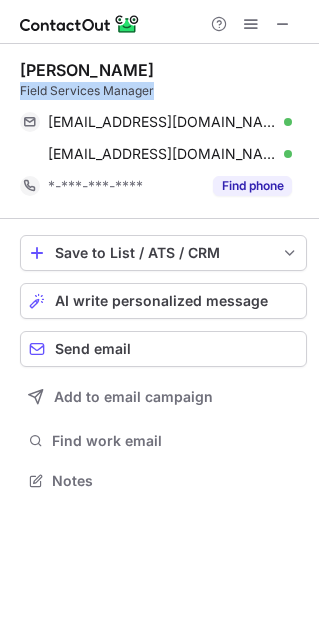 copy on "Field Services Manager" 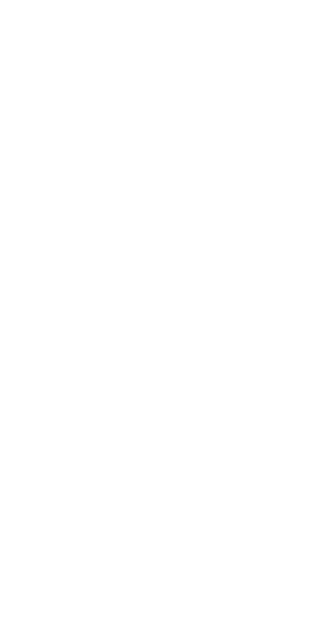 scroll, scrollTop: 0, scrollLeft: 0, axis: both 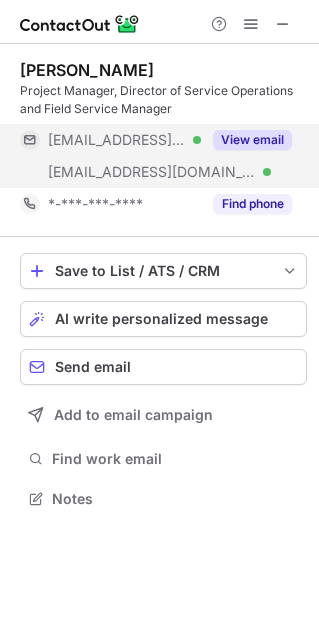 click on "View email" at bounding box center [252, 140] 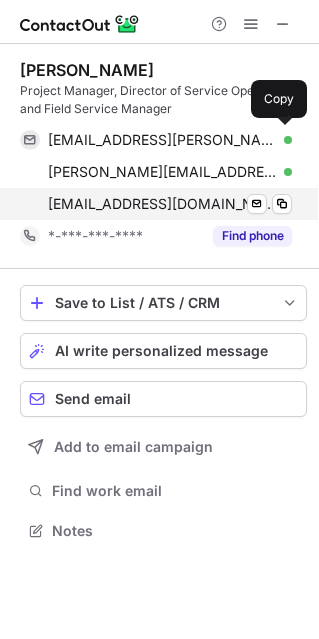 scroll, scrollTop: 10, scrollLeft: 10, axis: both 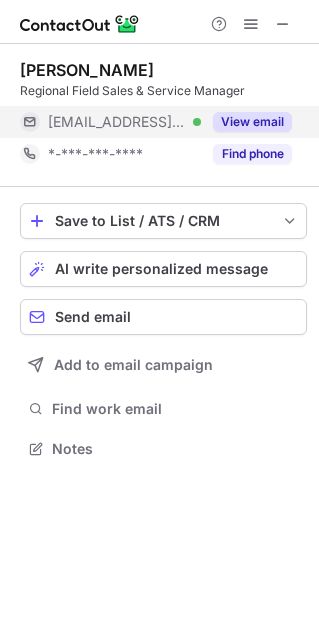 click on "View email" at bounding box center (246, 122) 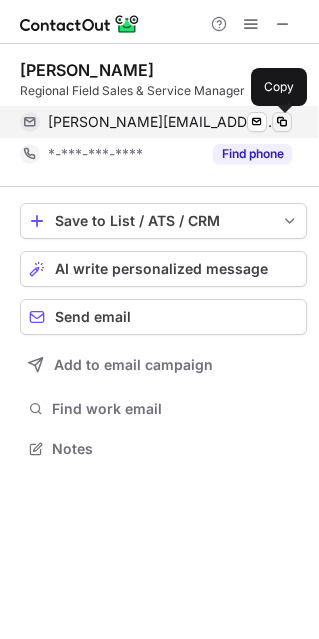 click at bounding box center [282, 122] 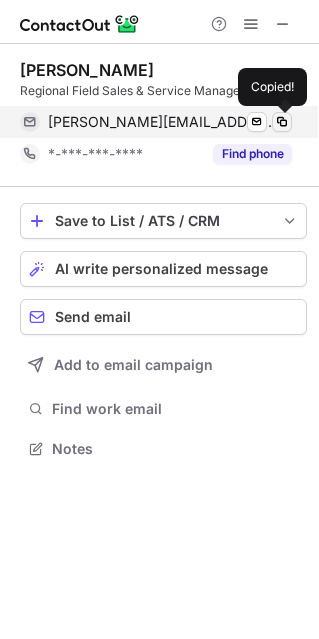 type 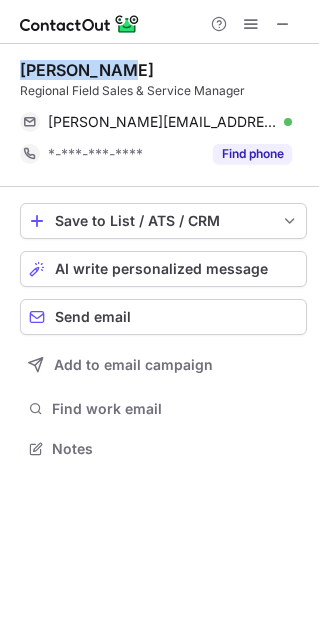 copy on "Joel Ongert" 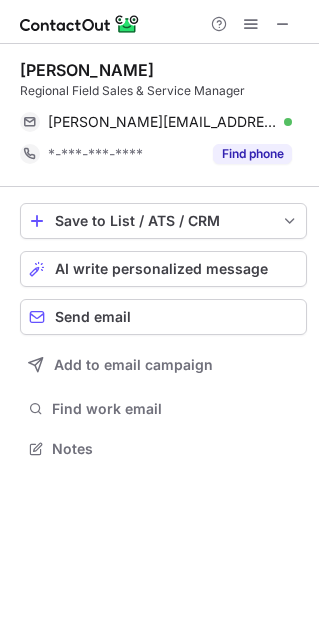 click on "Joel Ongert Regional Field Sales & Service Manager joel.ongert@cat.com Verified Send email Copy *-***-***-**** Find phone Save to List / ATS / CRM List Select Lever Connect Greenhouse Connect Salesforce Connect Hubspot Connect Bullhorn Connect Zapier (100+ Applications) Connect Request a new integration AI write personalized message Send email Add to email campaign Find work email Notes" at bounding box center [159, 261] 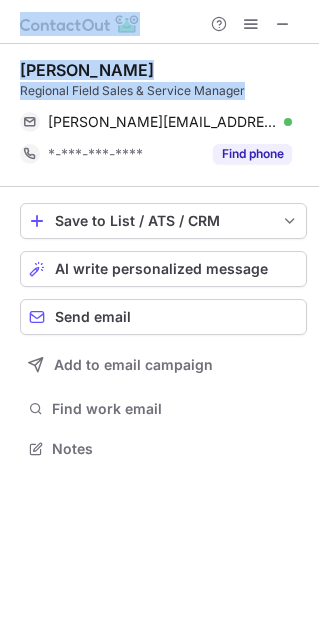 copy on "Joel Ongert Regional Field Sales & Service Manager" 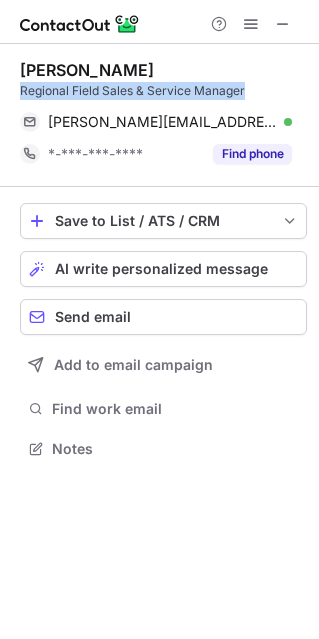 copy on "Regional Field Sales & Service Manager" 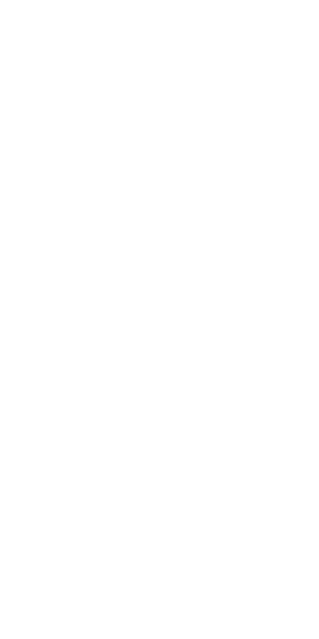 scroll, scrollTop: 0, scrollLeft: 0, axis: both 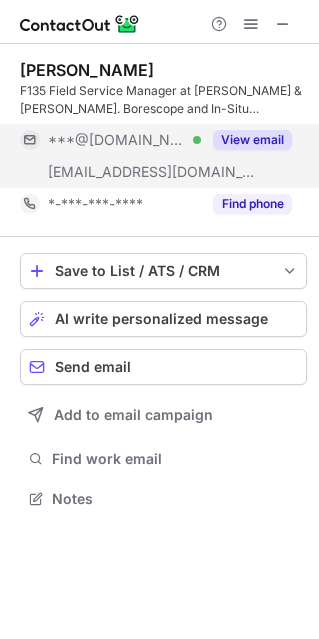 click on "View email" at bounding box center (252, 140) 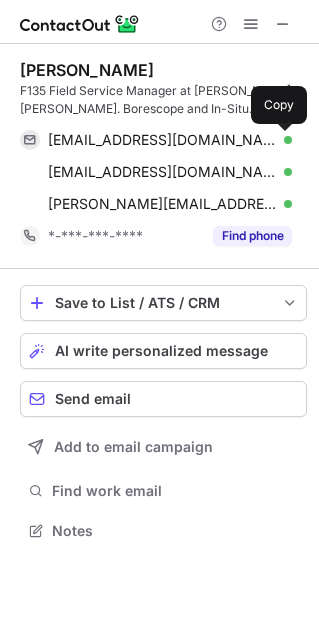scroll, scrollTop: 10, scrollLeft: 10, axis: both 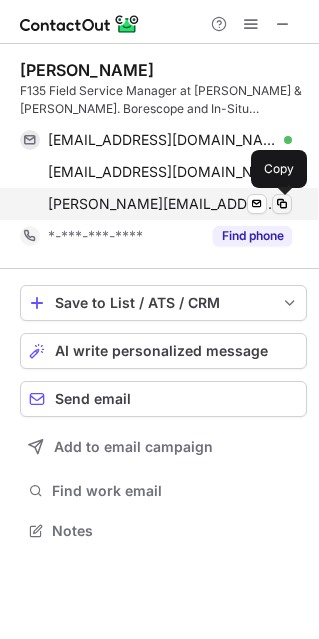 click at bounding box center [282, 204] 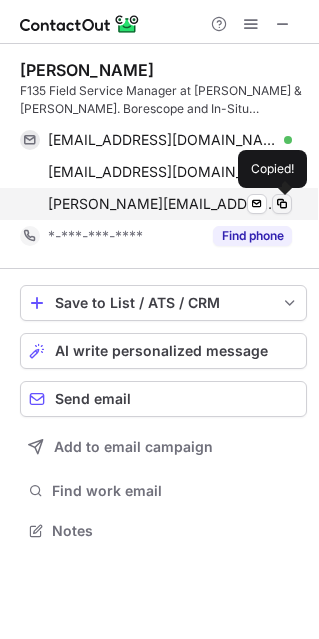 type 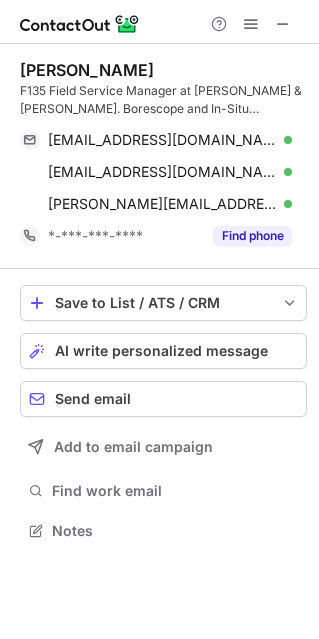 copy on "[PERSON_NAME]" 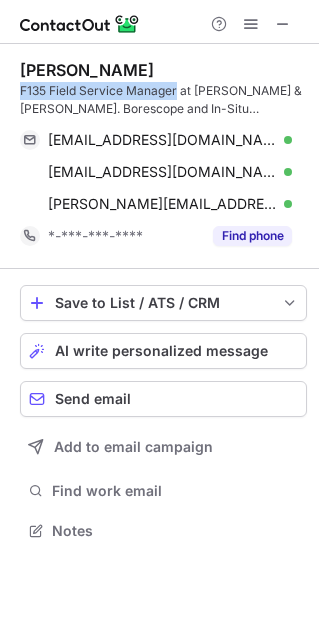 drag, startPoint x: 15, startPoint y: 94, endPoint x: 177, endPoint y: 87, distance: 162.15117 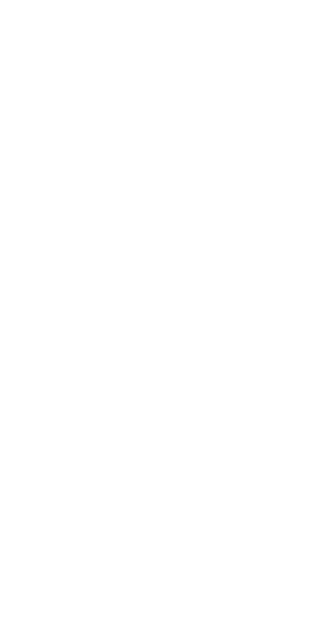 scroll, scrollTop: 0, scrollLeft: 0, axis: both 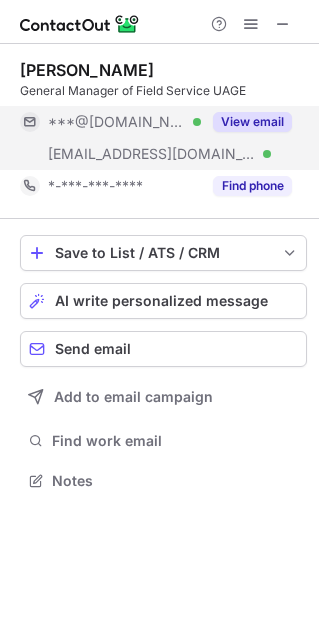 click on "View email" at bounding box center (252, 122) 